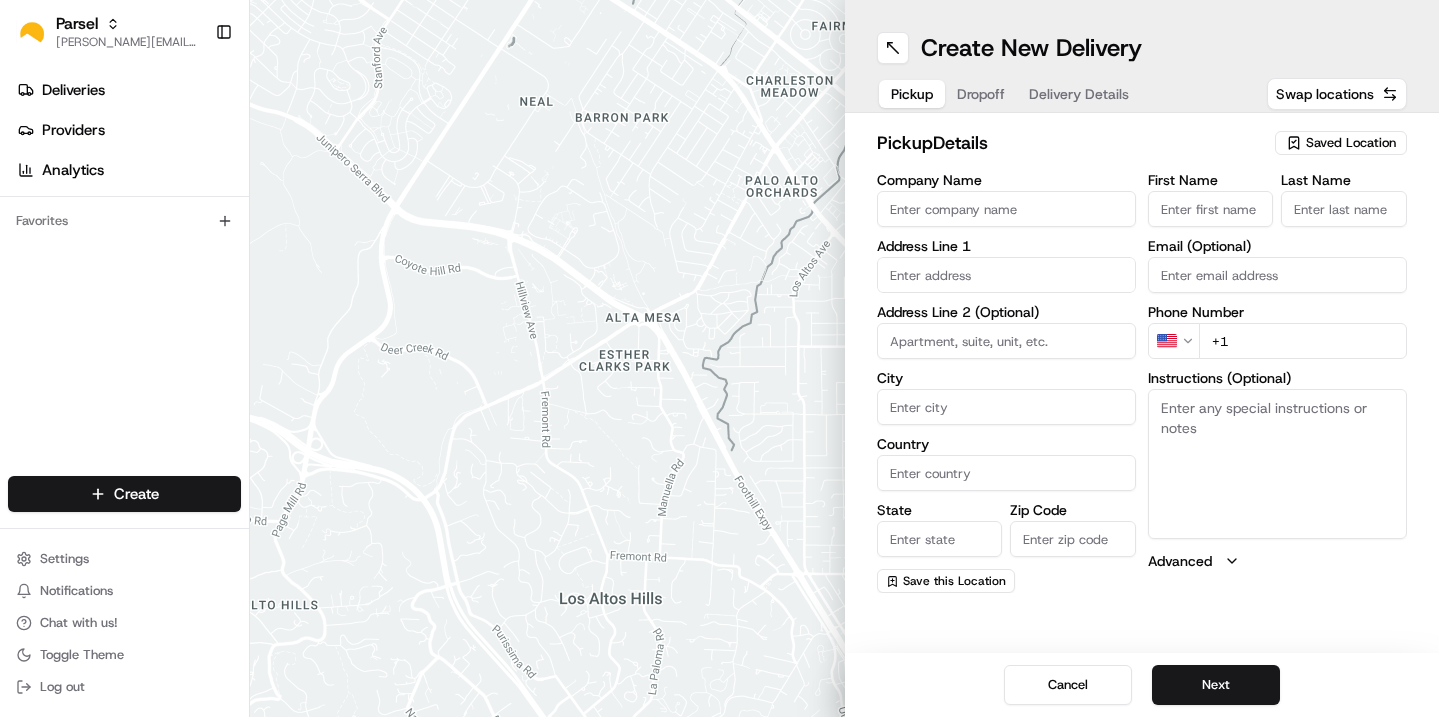 scroll, scrollTop: 0, scrollLeft: 0, axis: both 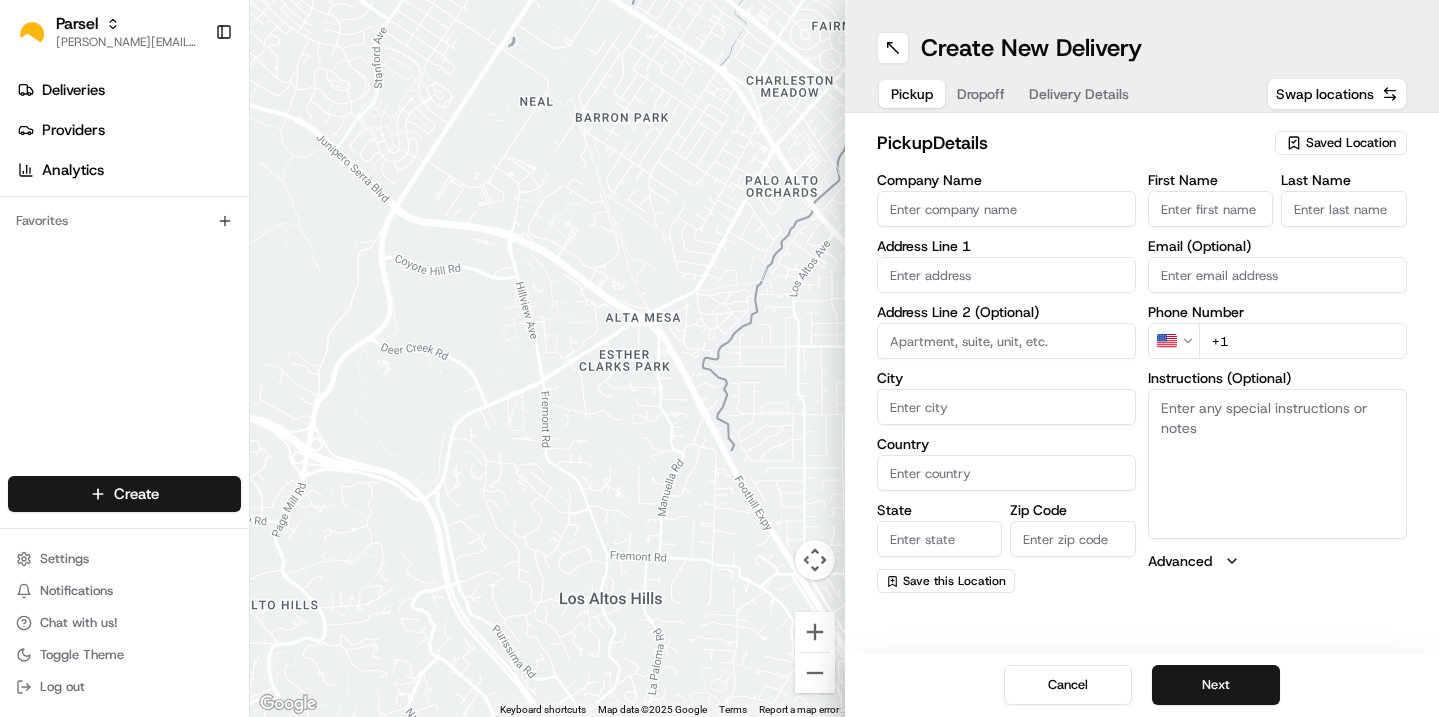 click on "Saved Location" at bounding box center (1351, 143) 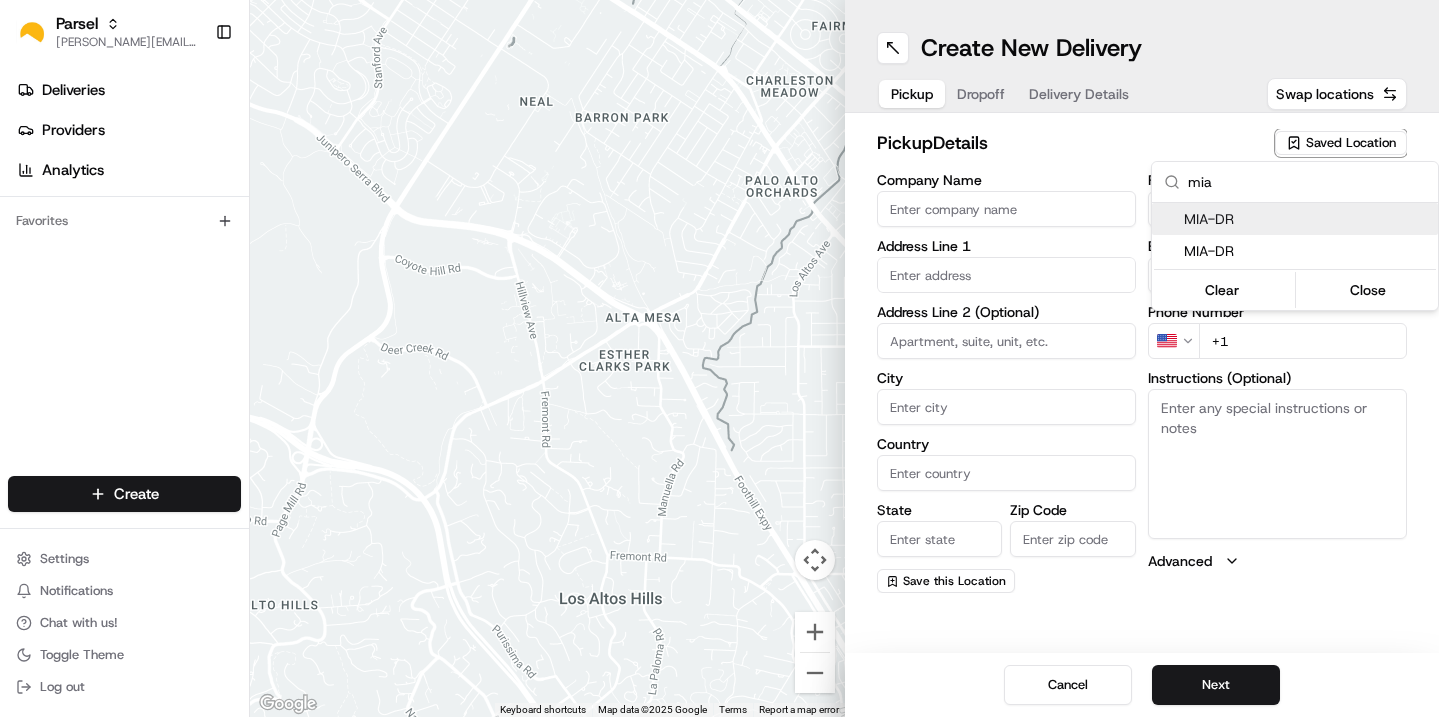 type on "mia" 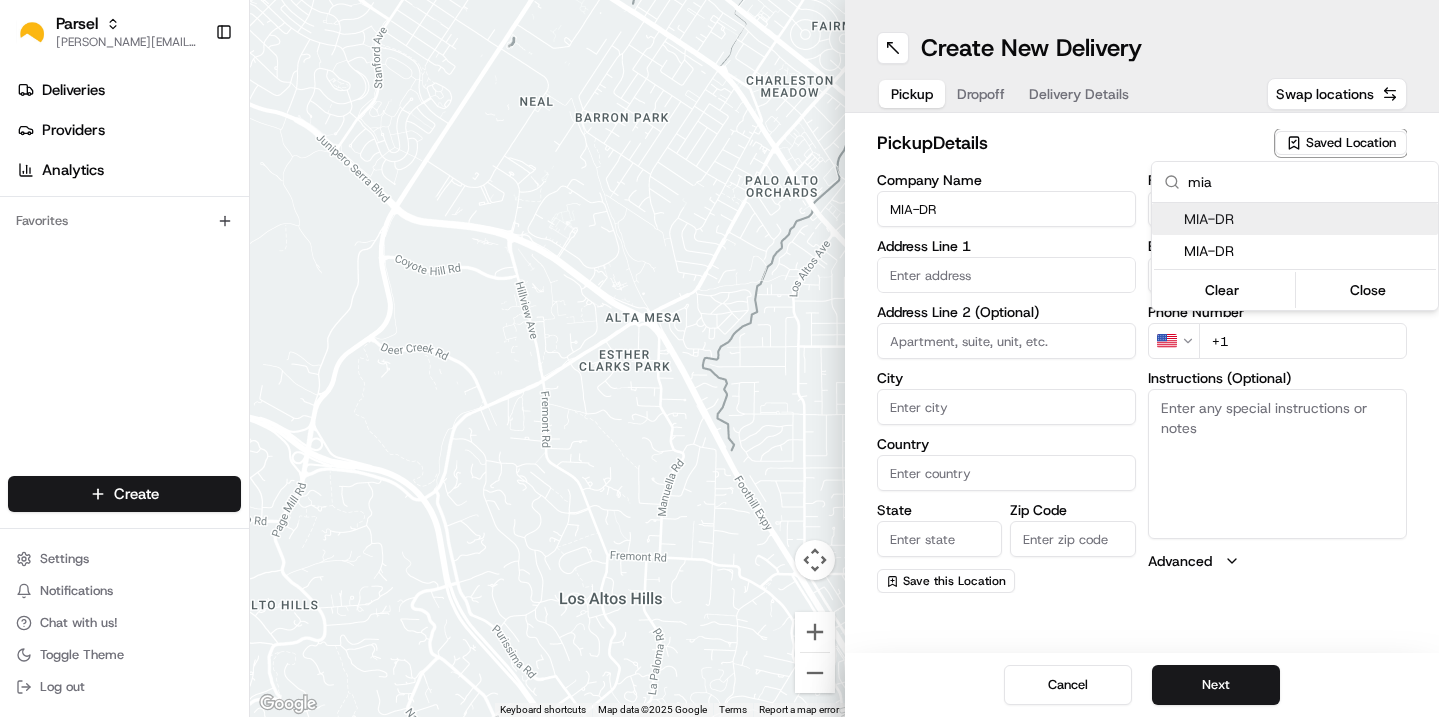 type on "[STREET_ADDRESS]" 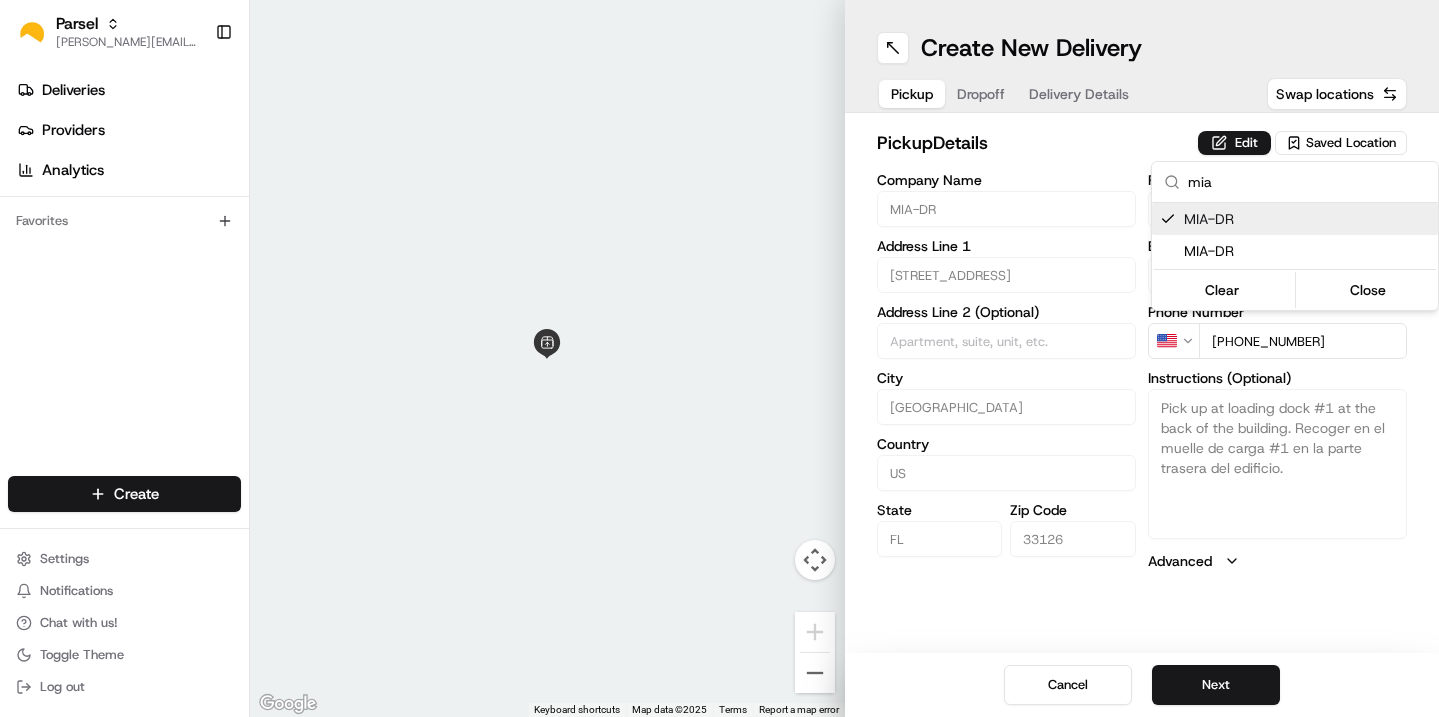 click on "Parsel [EMAIL_ADDRESS][PERSON_NAME][DOMAIN_NAME] Toggle Sidebar Deliveries Providers Analytics Favorites Main Menu Members & Organization Organization Users Roles Preferences Customization Tracking Orchestration Automations Dispatch Strategy Locations Pickup Locations Dropoff Locations Billing Billing Refund Requests Integrations Notification Triggers Webhooks API Keys Request Logs Create Settings Notifications Chat with us! Toggle Theme Log out ← Move left → Move right ↑ Move up ↓ Move down + Zoom in - Zoom out Home Jump left by 75% End Jump right by 75% Page Up Jump up by 75% Page Down Jump down by 75% Keyboard shortcuts Map Data Map data ©2025 Map data ©2025 2 m  Click to toggle between metric and imperial units Terms Report a map error Create New Delivery Pickup Dropoff Delivery Details Swap locations pickup  Details  Edit Saved Location Company Name MIA-DR Address Line 1 [STREET_ADDRESS] Address Line 2 (Optional) City [GEOGRAPHIC_DATA] [GEOGRAPHIC_DATA] State [US_STATE] Zip Code 33126 First Name [PERSON_NAME] Last Name US" at bounding box center [719, 358] 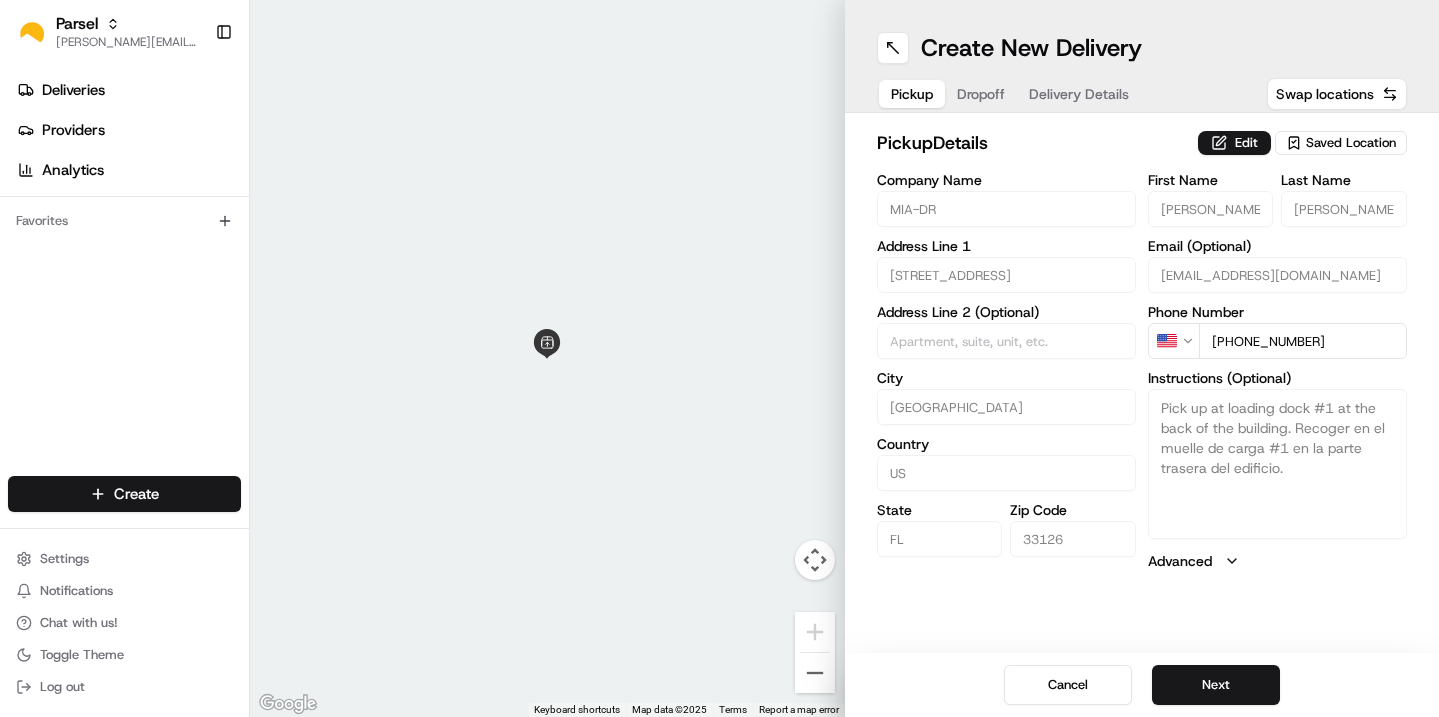 click on "Dropoff" at bounding box center (981, 94) 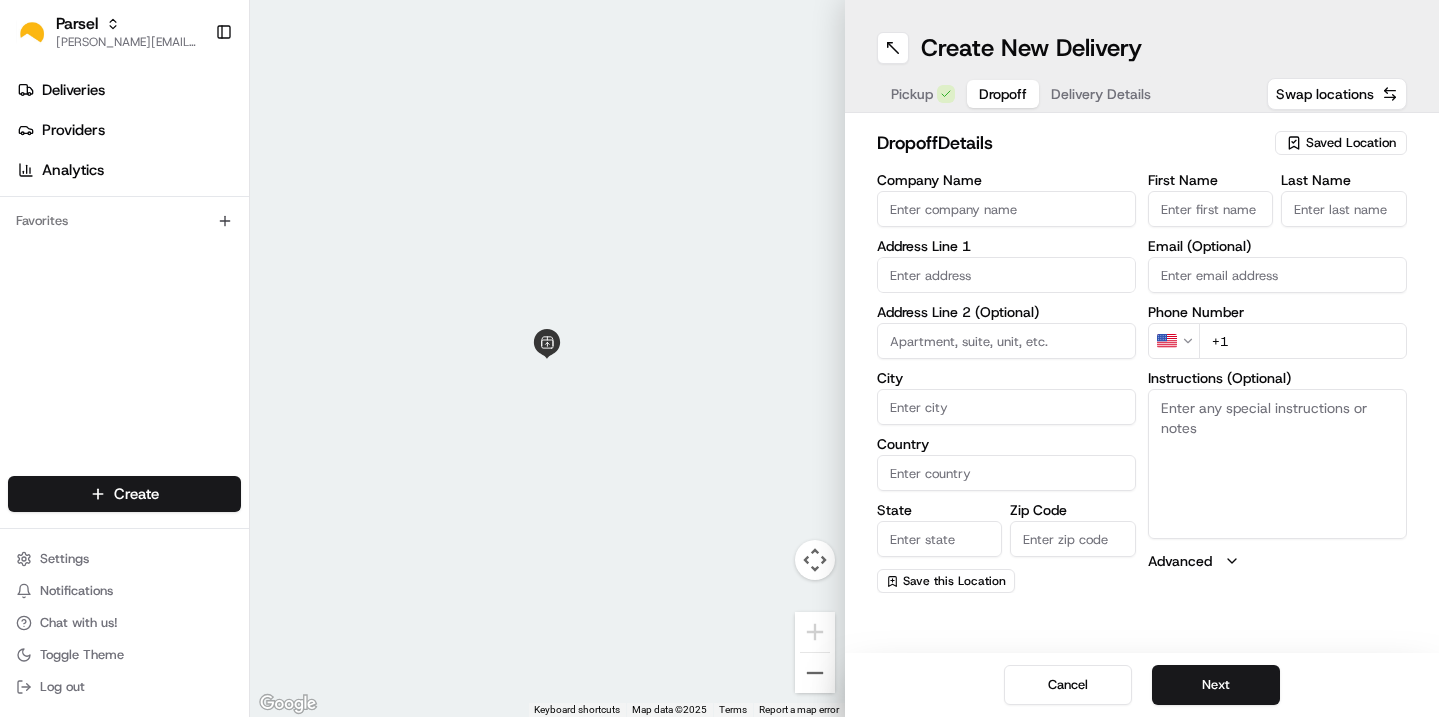 click 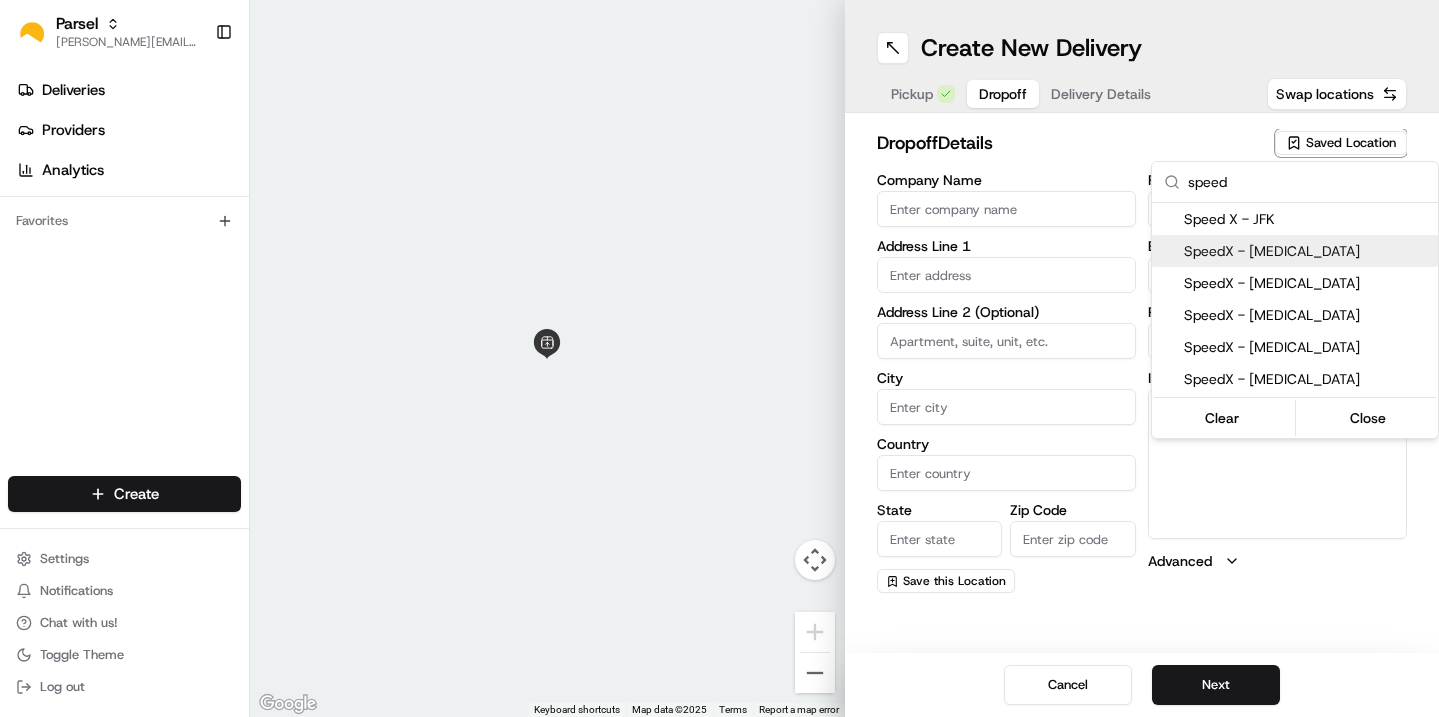 type on "speed" 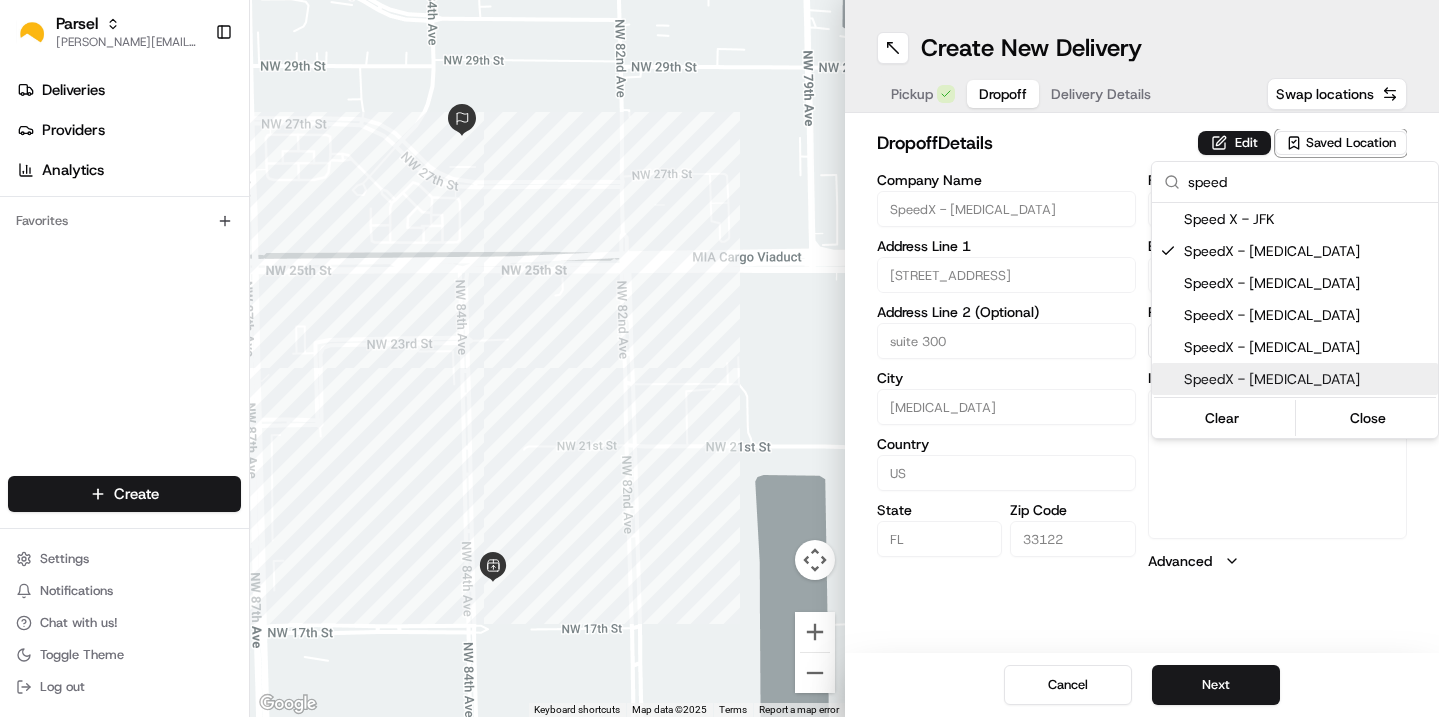 click on "SpeedX - [MEDICAL_DATA]" at bounding box center (1295, 379) 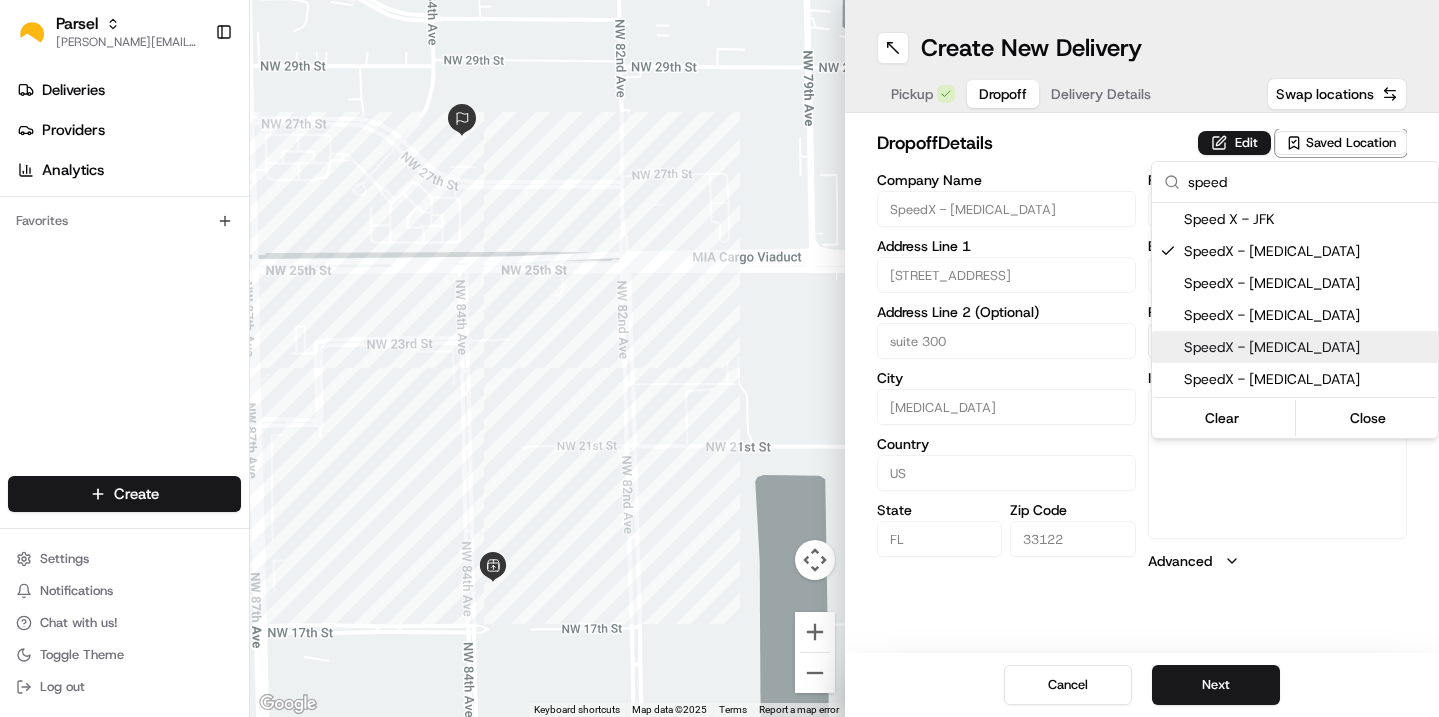 click on "SpeedX - [MEDICAL_DATA]" at bounding box center [1307, 347] 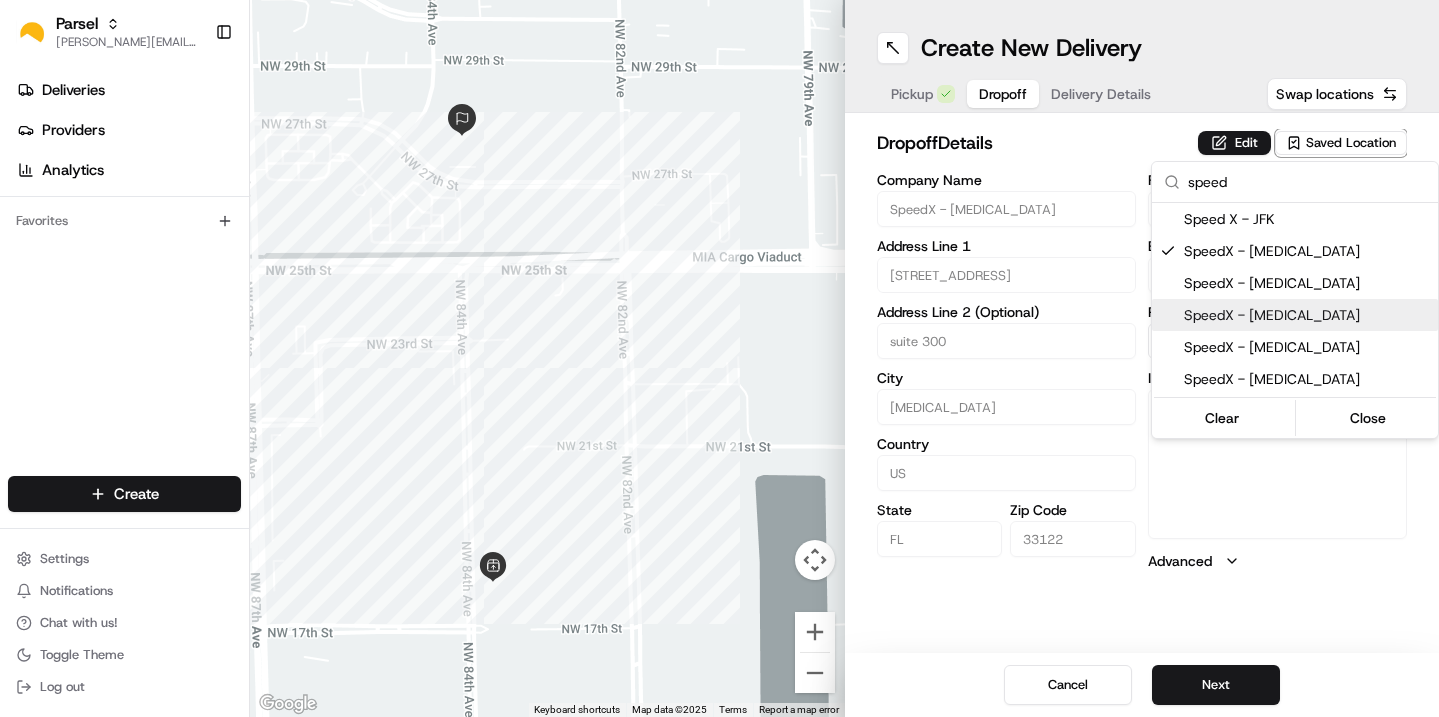 click on "SpeedX - [MEDICAL_DATA]" at bounding box center [1307, 315] 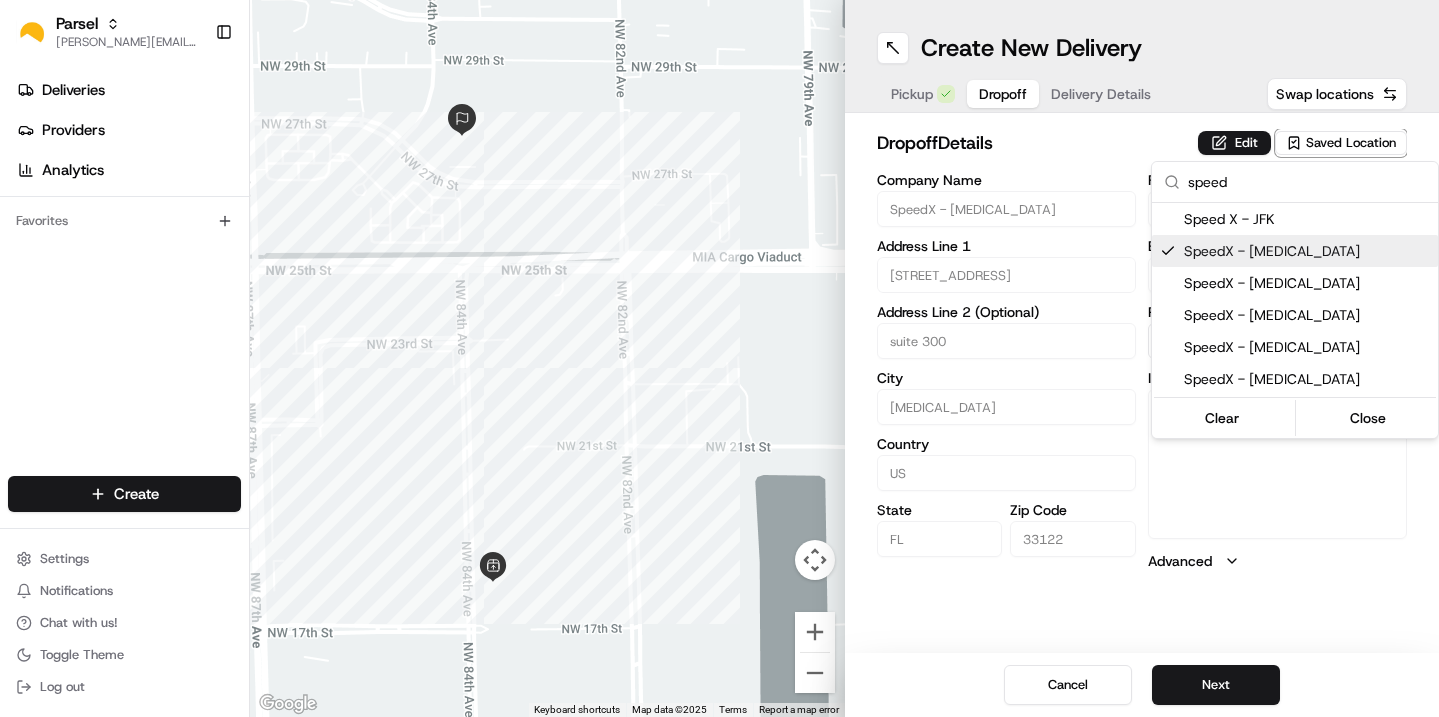 click on "Speed X - JFK SpeedX - [MEDICAL_DATA] SpeedX - [MEDICAL_DATA] SpeedX - [MEDICAL_DATA] SpeedX - [MEDICAL_DATA] SpeedX - [MEDICAL_DATA]" at bounding box center (1295, 299) 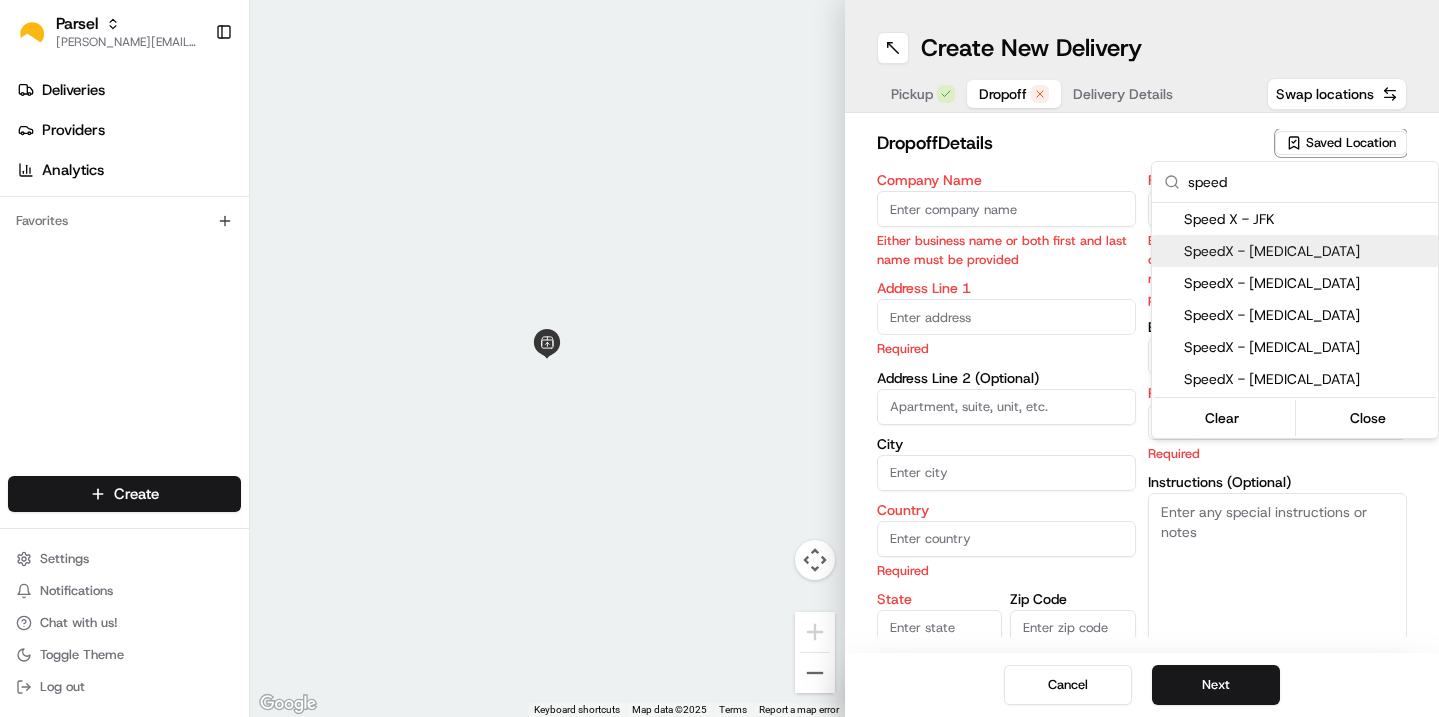 click on "SpeedX - [MEDICAL_DATA]" at bounding box center (1307, 251) 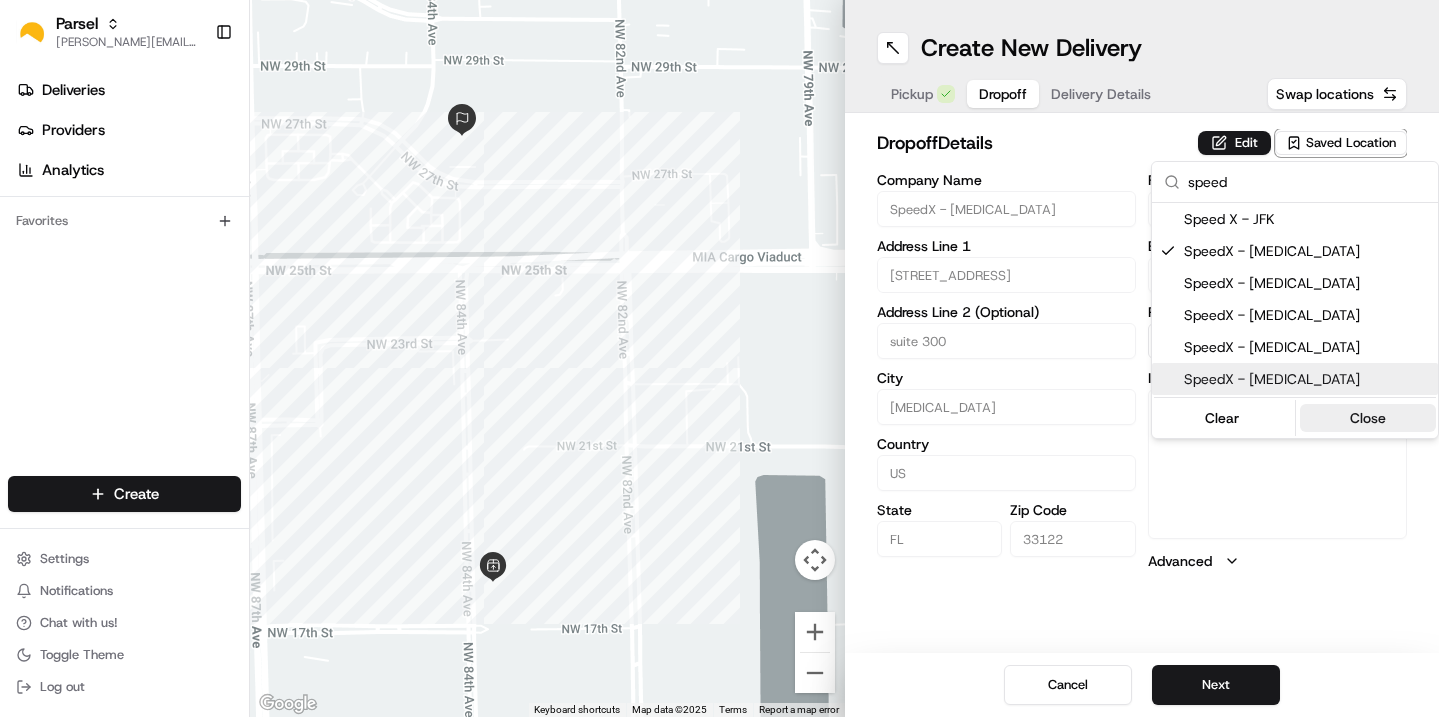 click on "Close" at bounding box center [1368, 418] 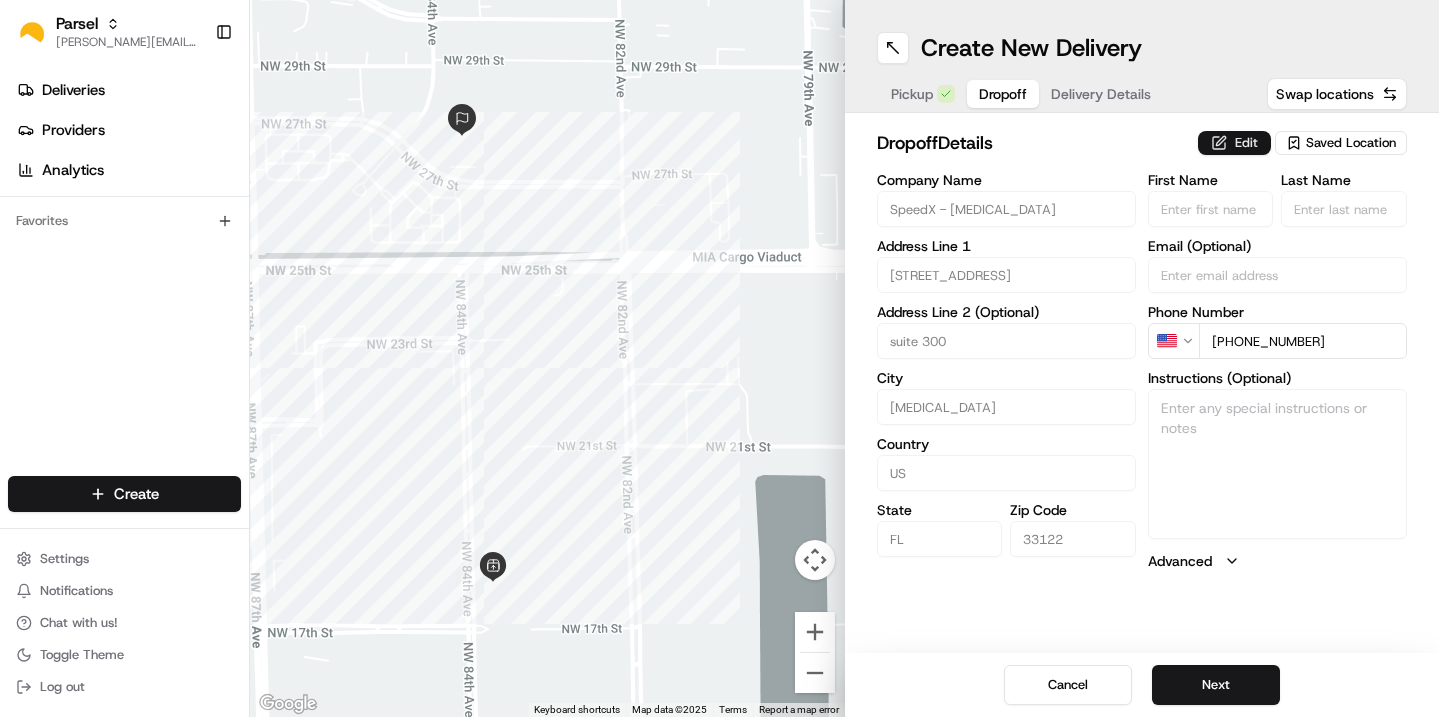 click on "Edit" at bounding box center [1234, 143] 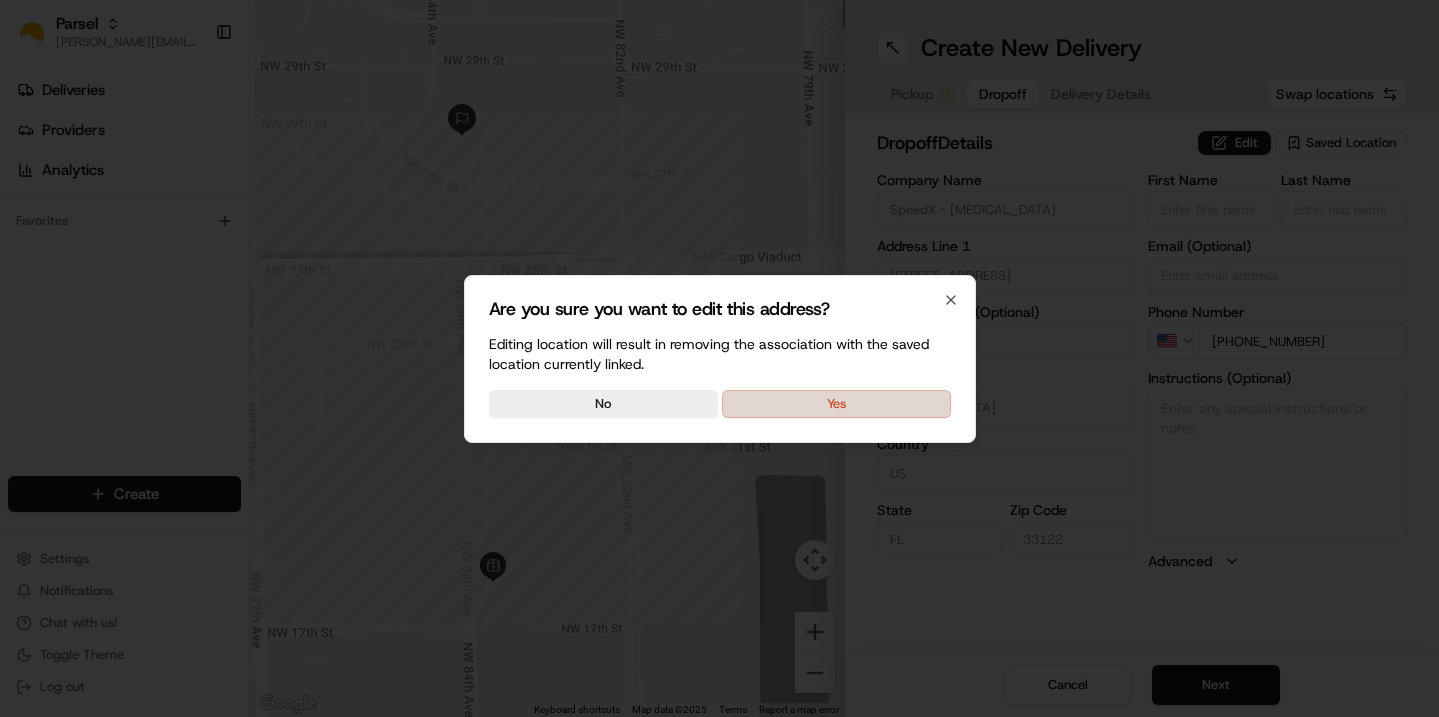 click on "Yes" at bounding box center (836, 404) 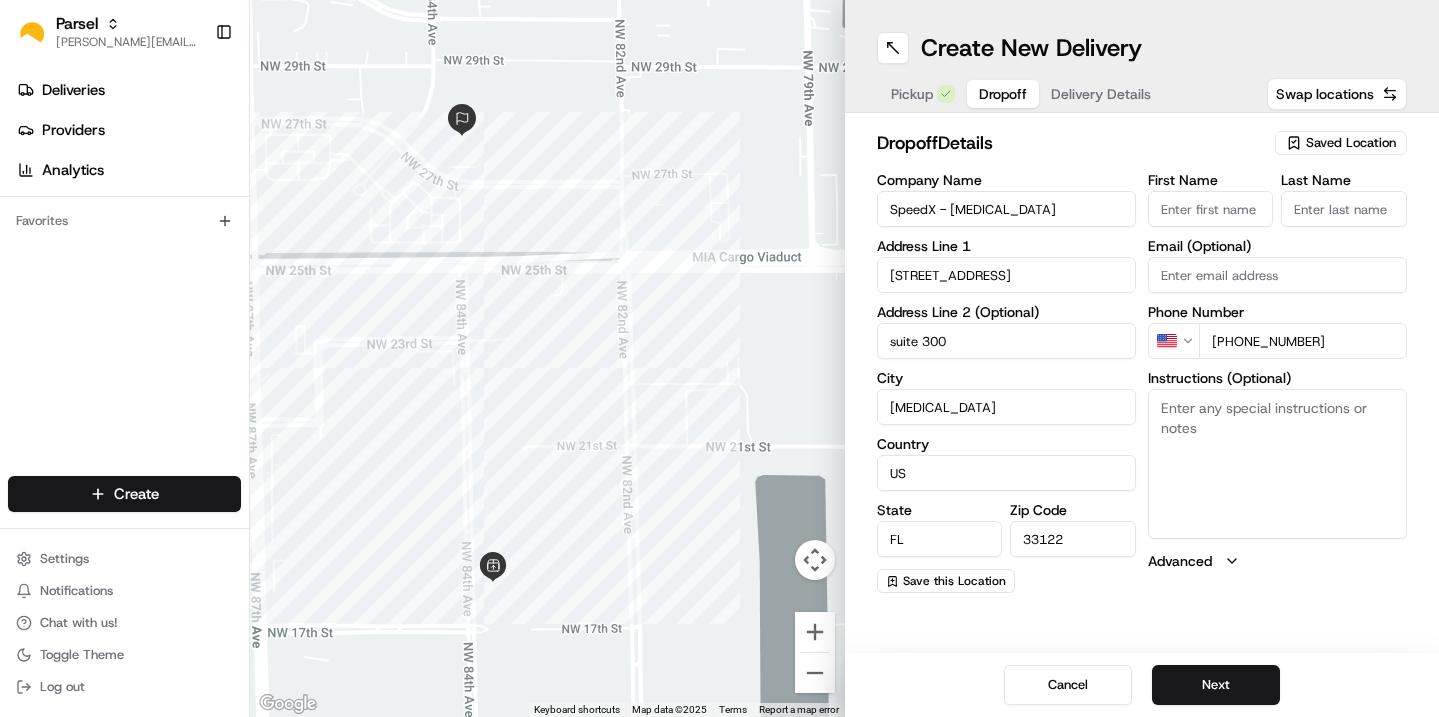 click on "Instructions (Optional)" at bounding box center [1277, 464] 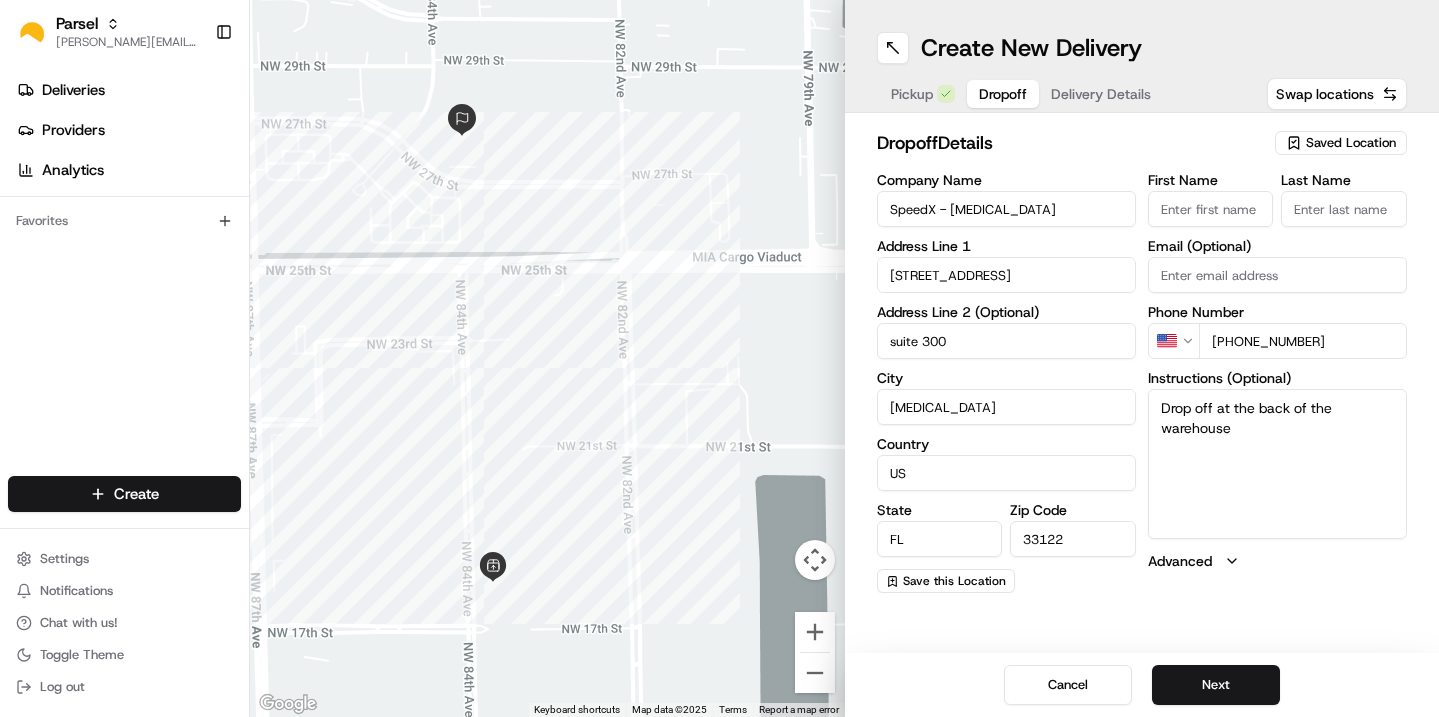type on "Drop off at the back of the warehouse." 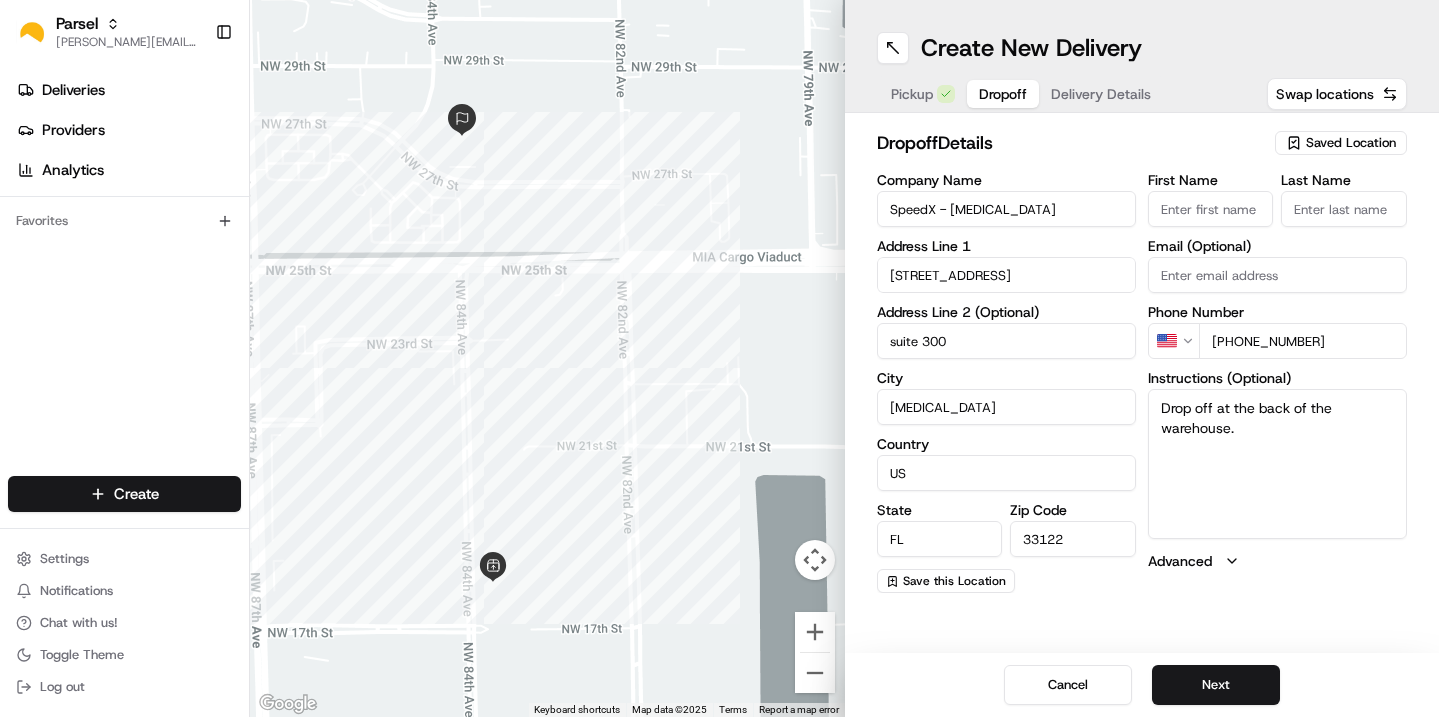 click on "Delivery Details" at bounding box center [1101, 94] 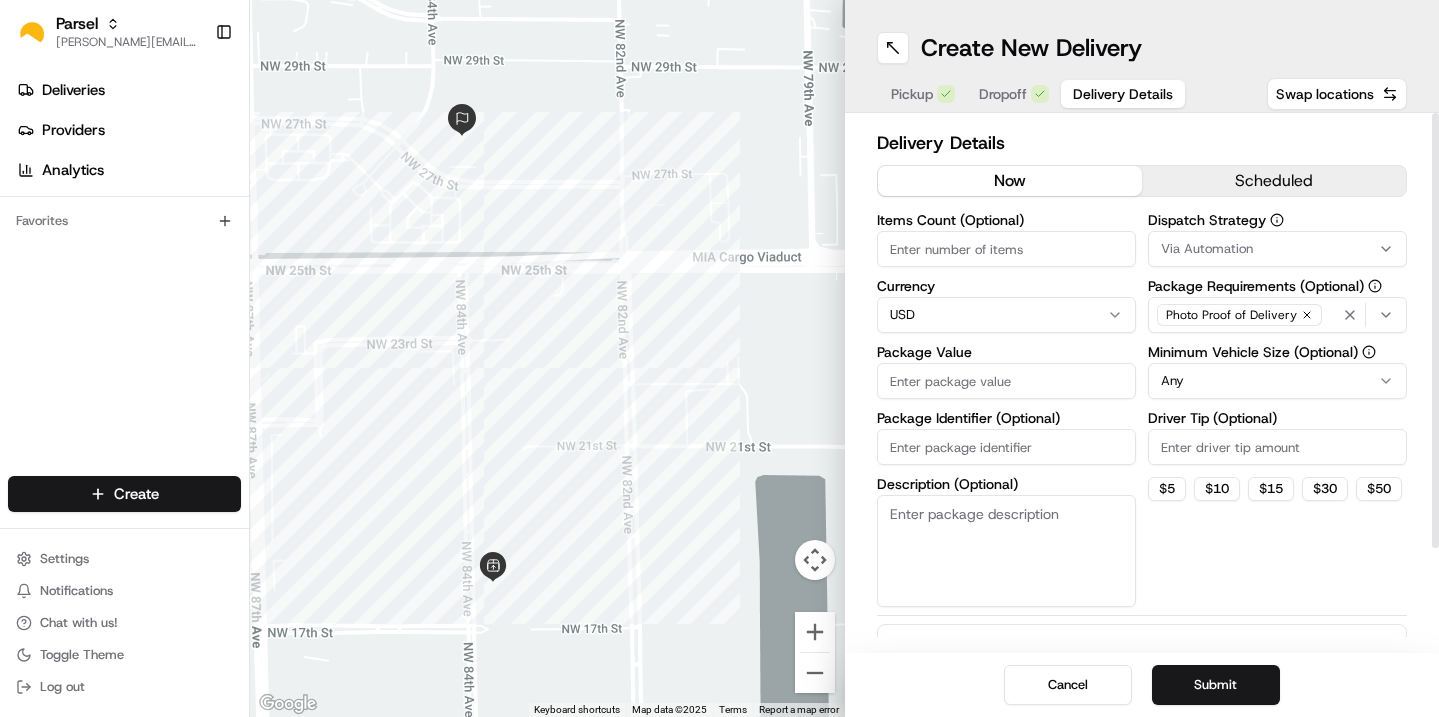 click on "Items Count (Optional)" at bounding box center [1006, 249] 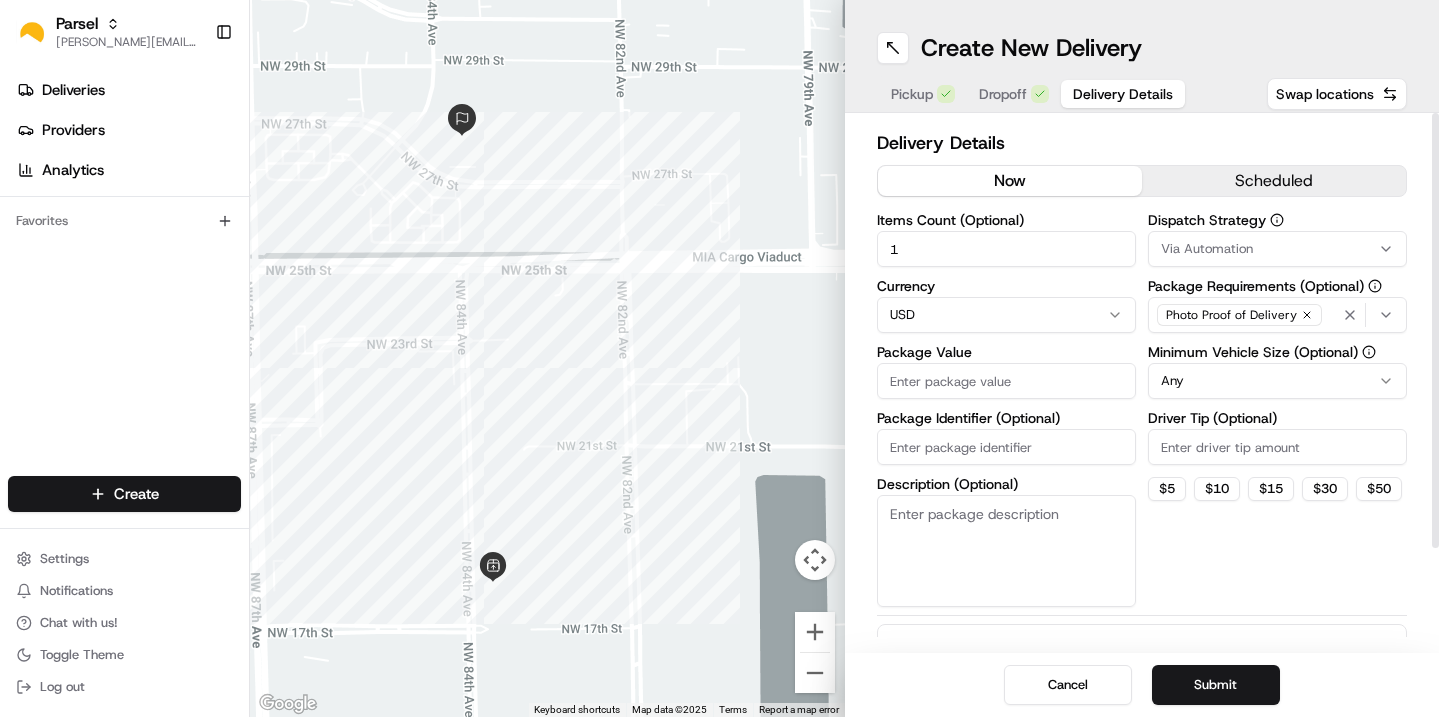 type on "1" 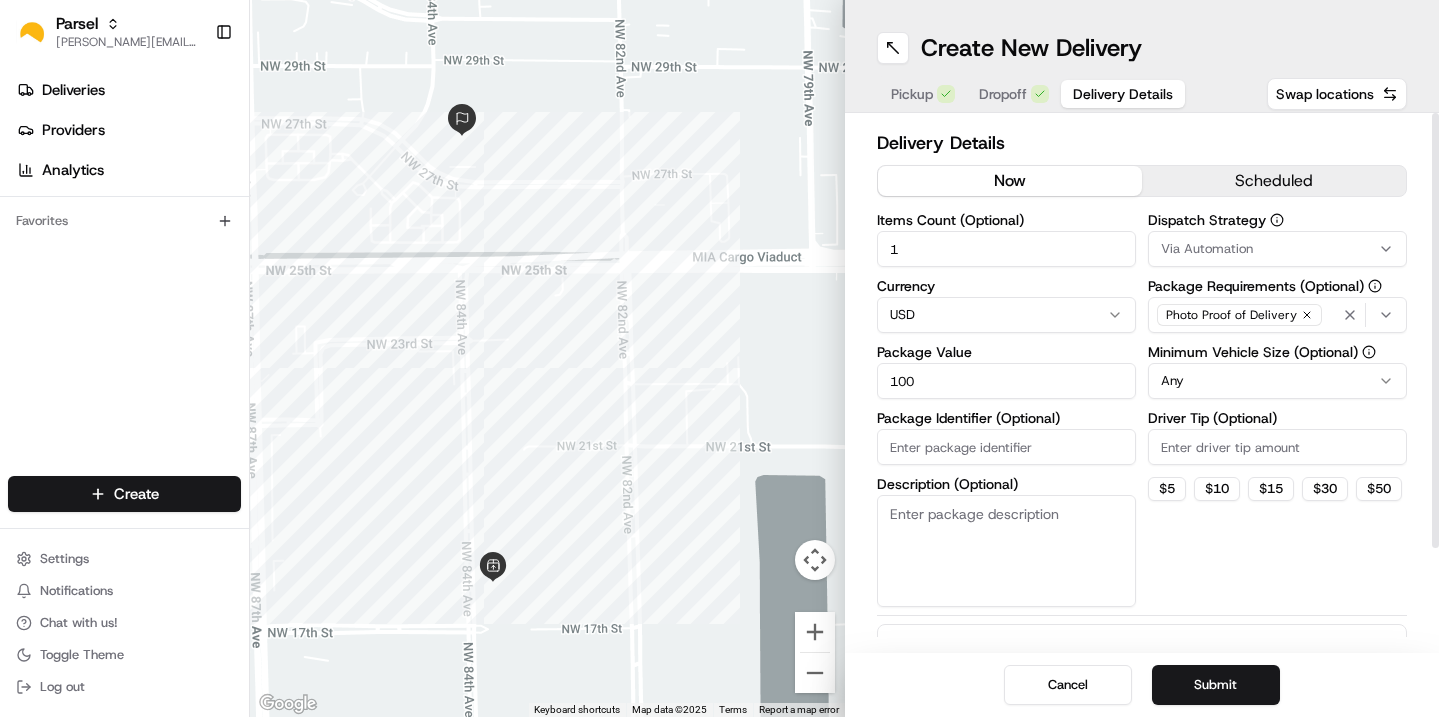 type on "100" 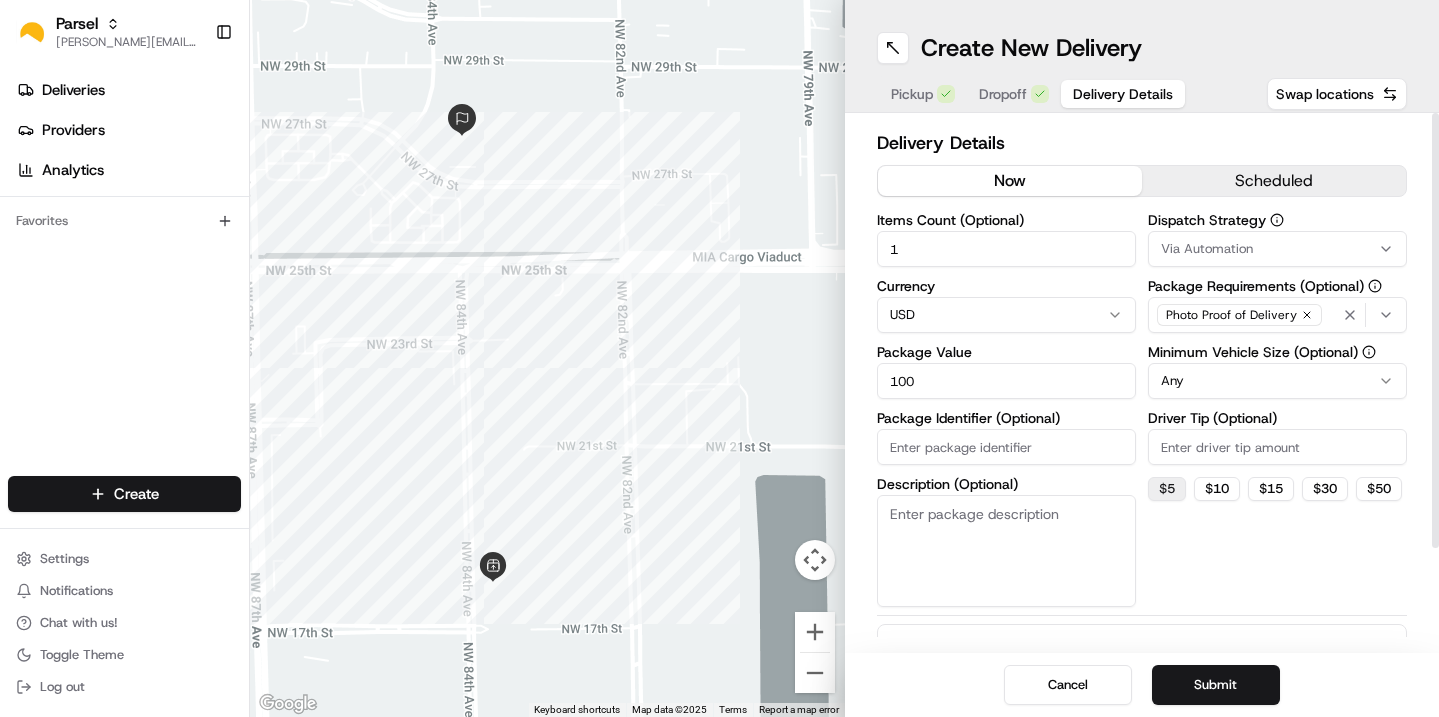 click on "$ 5" at bounding box center [1167, 489] 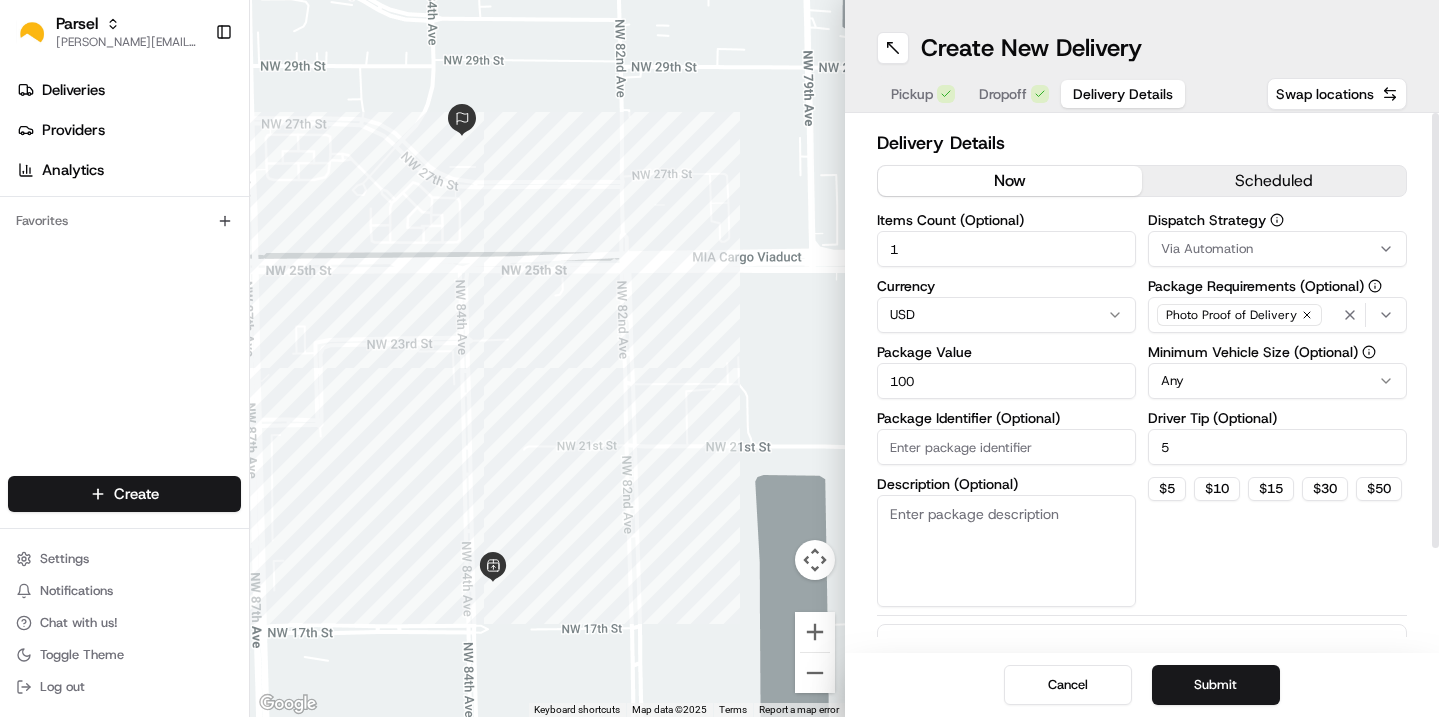 click on "Dispatch Strategy Via Automation Package Requirements (Optional) Photo Proof of Delivery Minimum Vehicle Size (Optional) Any Driver Tip (Optional) 5 $ 5 $ 10 $ 15 $ 30 $ 50" at bounding box center [1277, 410] 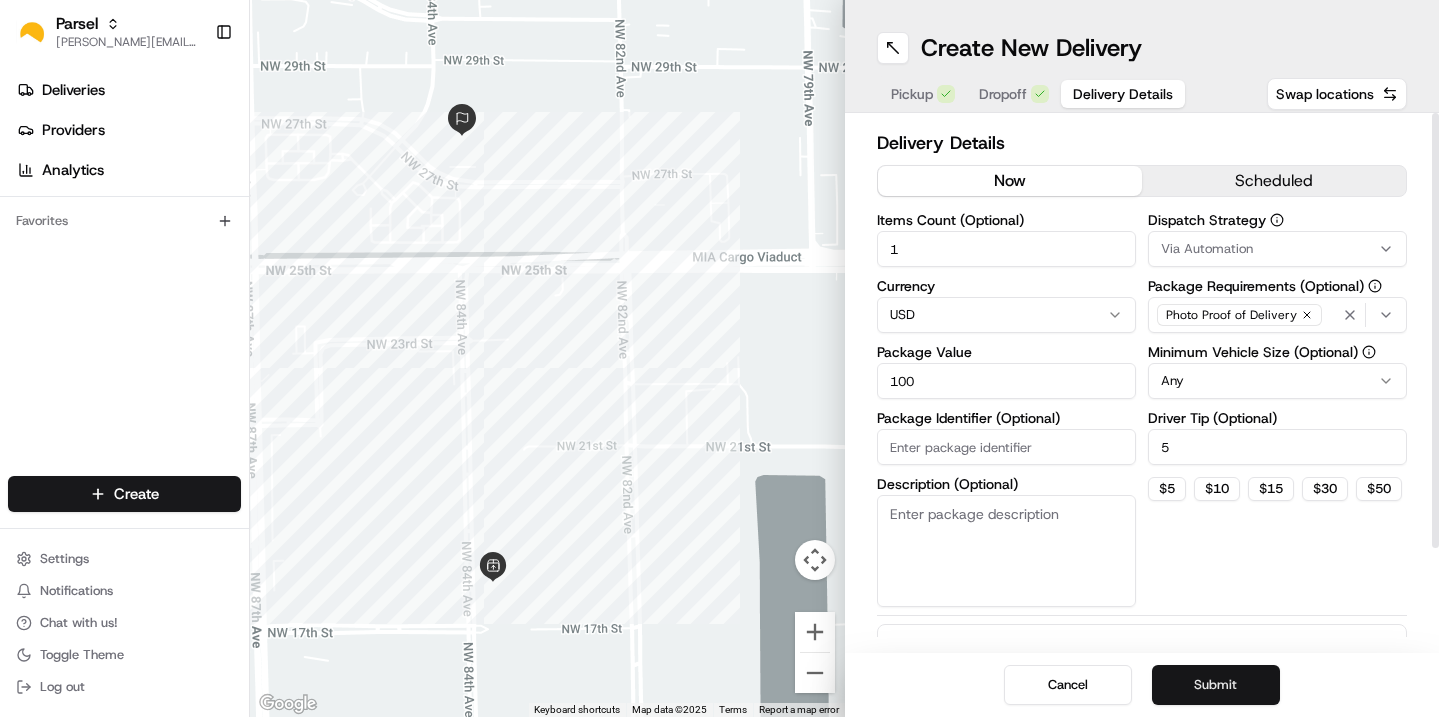 click on "Submit" at bounding box center (1216, 685) 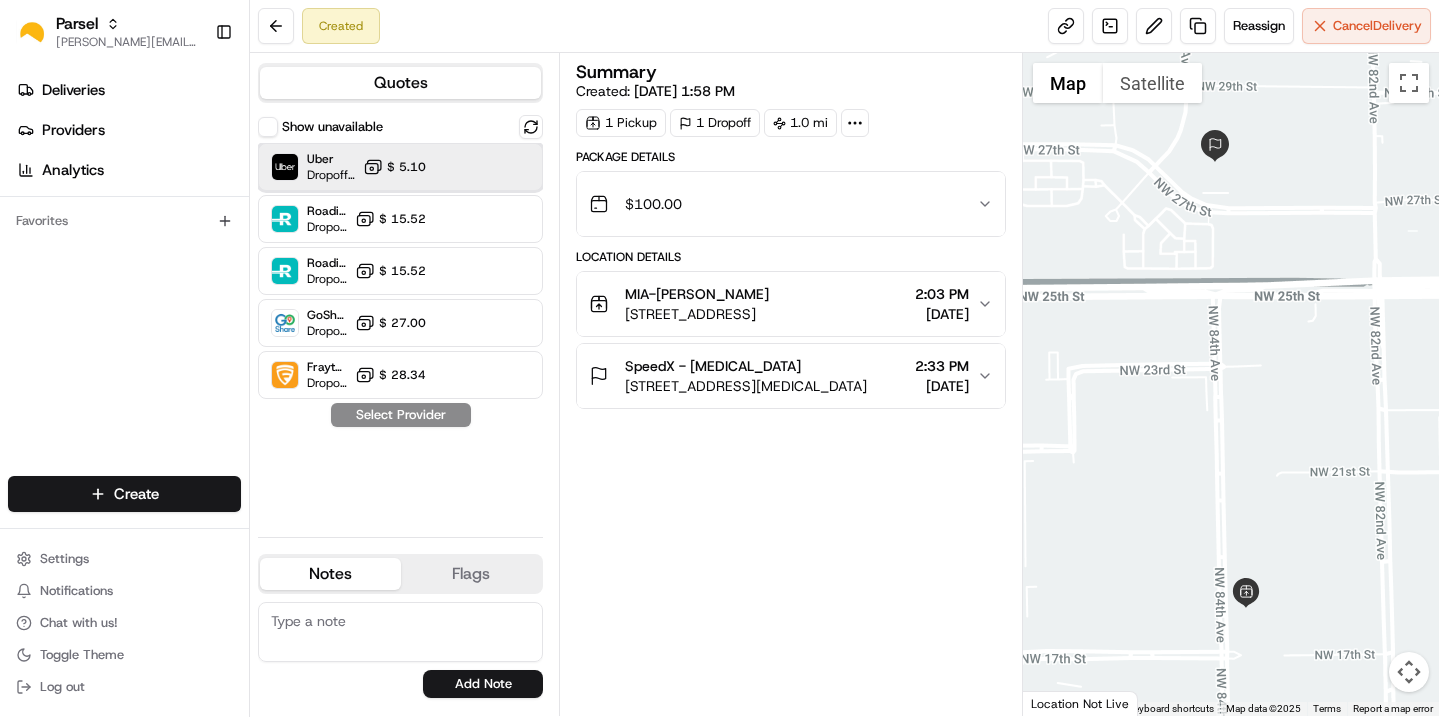 click at bounding box center [482, 167] 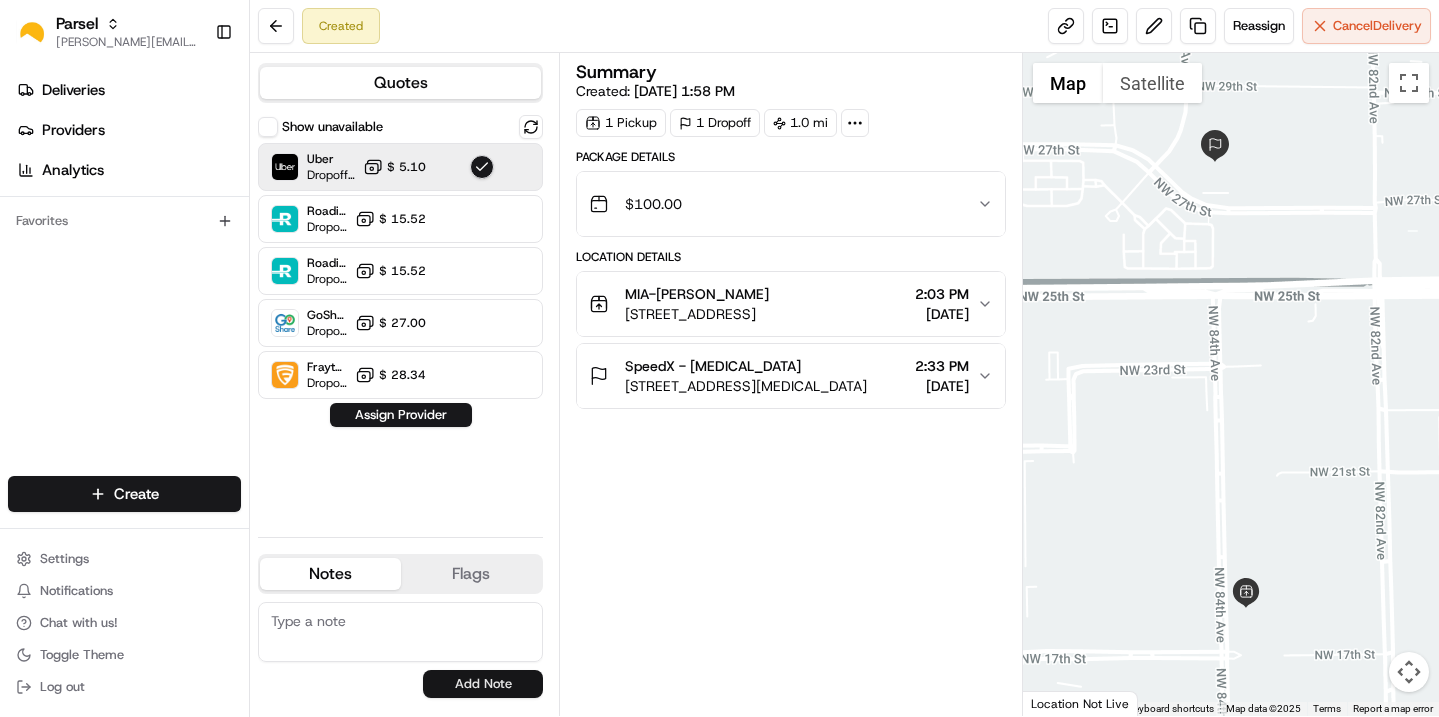 click on "Add Note" at bounding box center (483, 684) 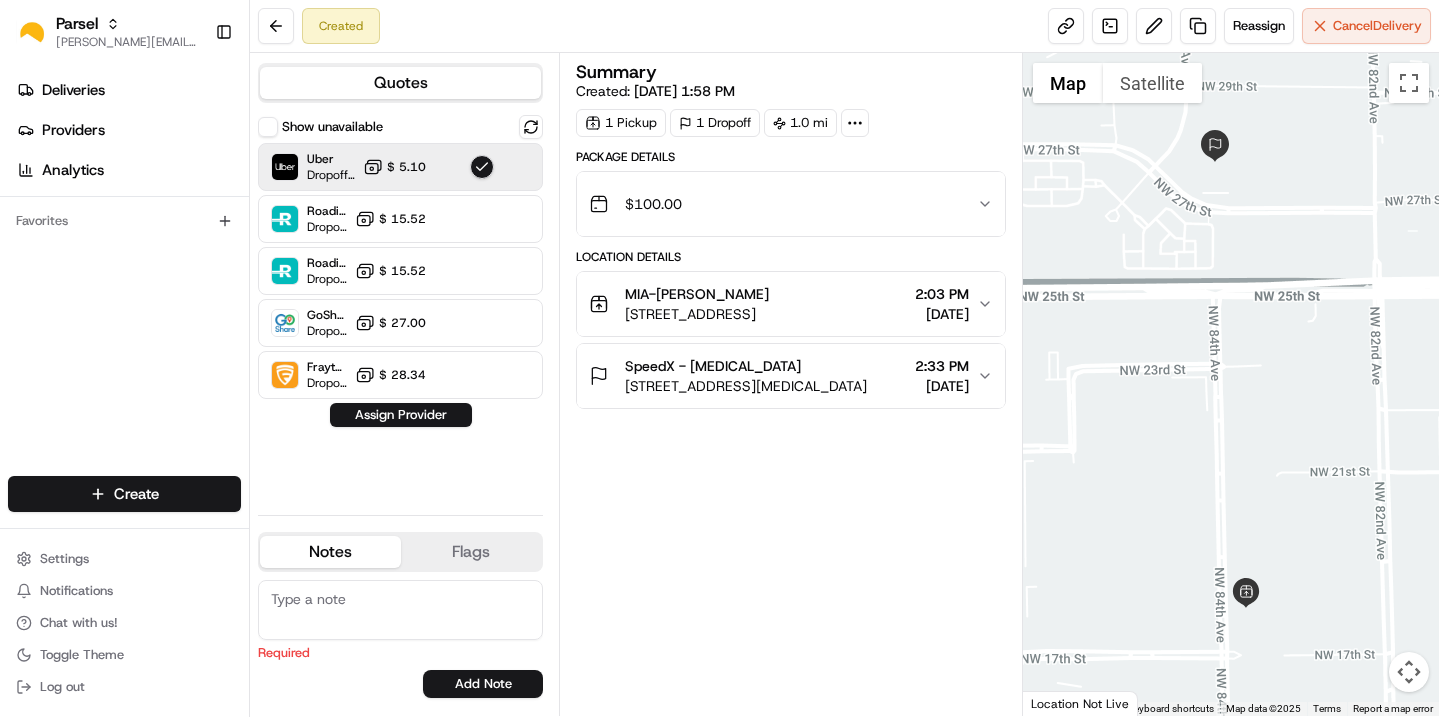 click on "Summary Created:   [DATE] 1:58 PM 1   Pickup 1   Dropoff 1.0 mi Package Details $ 100.00 Location Details [GEOGRAPHIC_DATA]-[PERSON_NAME] [STREET_ADDRESS] 2:03 PM [DATE] SpeedX - [MEDICAL_DATA] [STREET_ADDRESS][MEDICAL_DATA] 2:33 PM [DATE]" at bounding box center (791, 384) 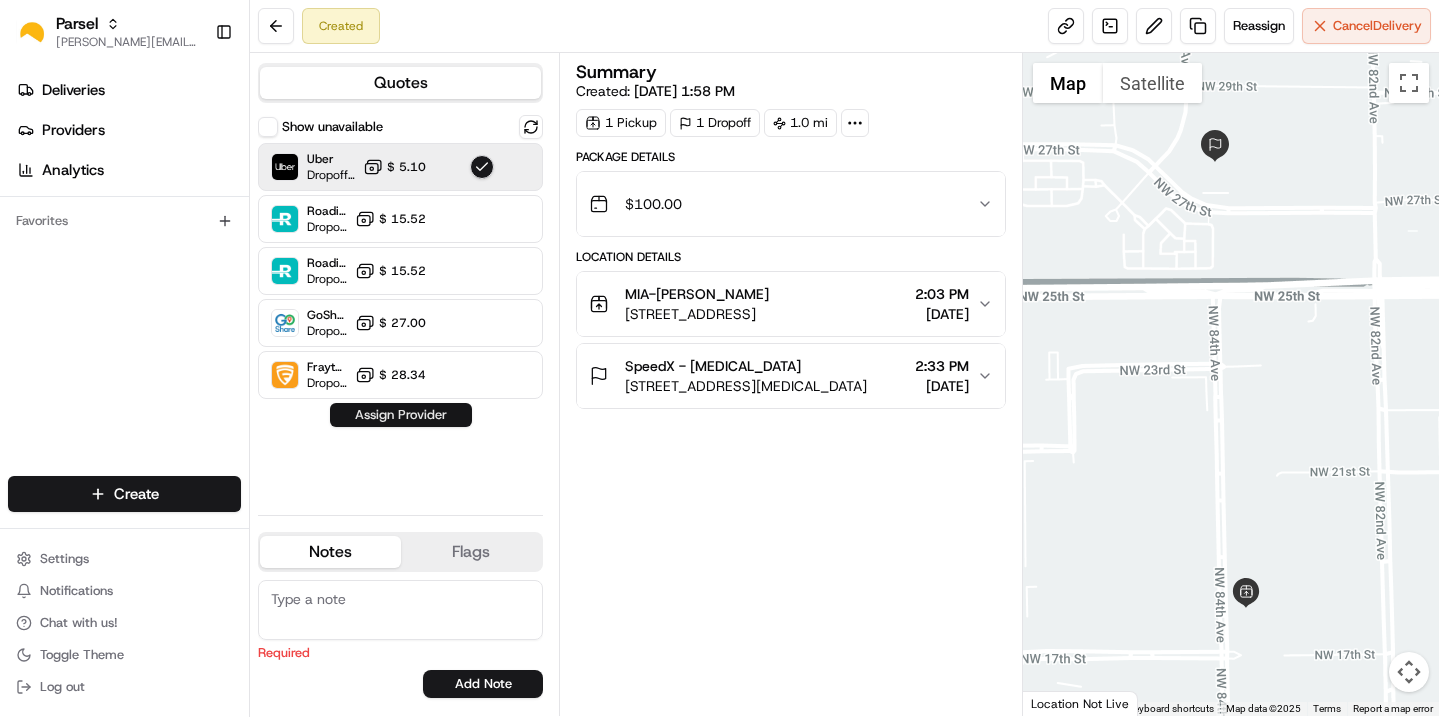 click on "Assign Provider" at bounding box center (401, 415) 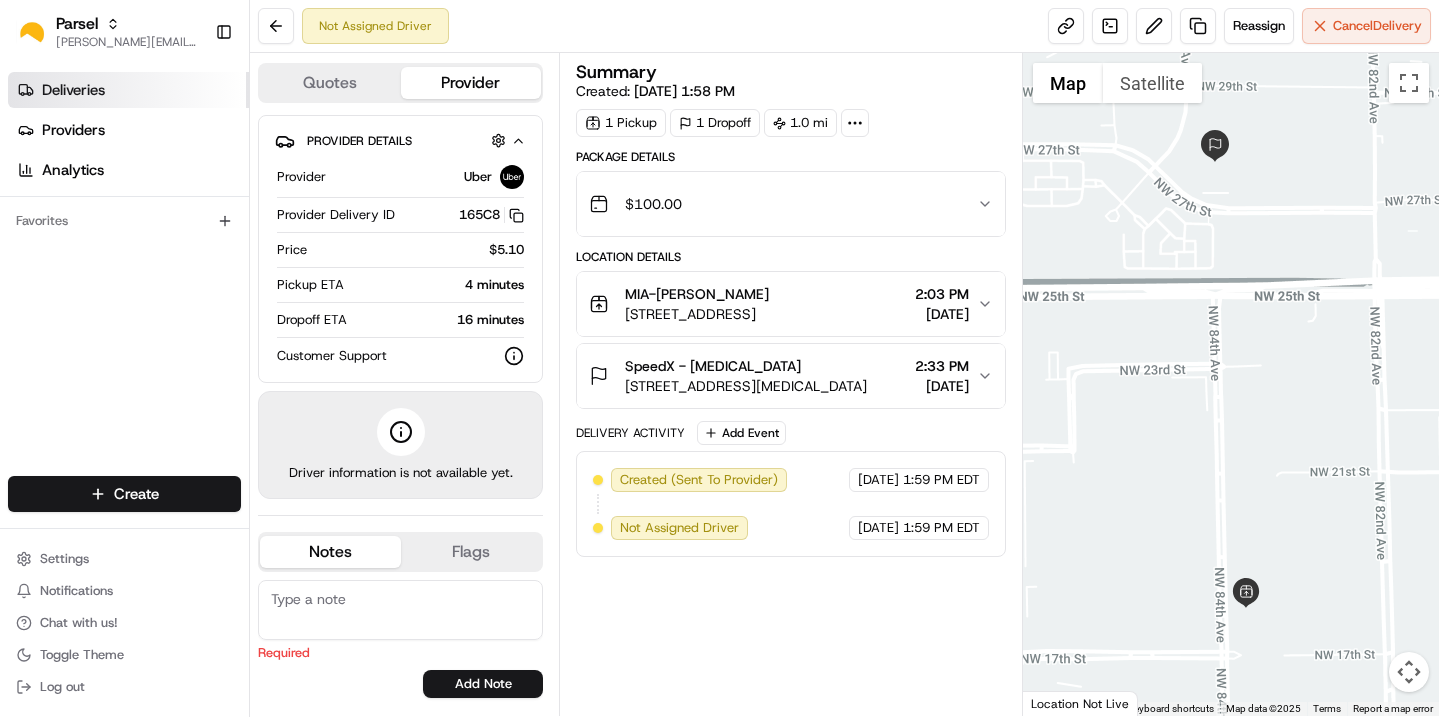 click on "Deliveries" at bounding box center [128, 90] 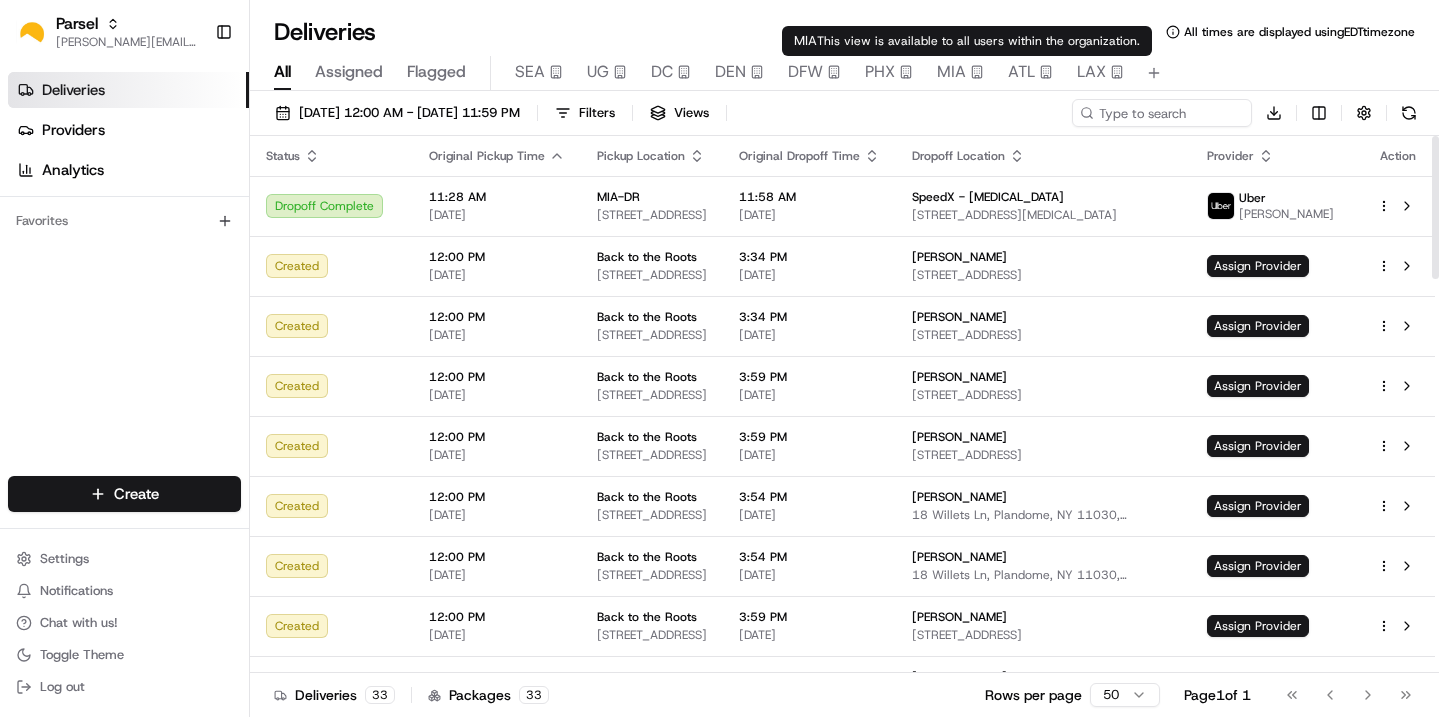 click on "MIA" at bounding box center [951, 72] 